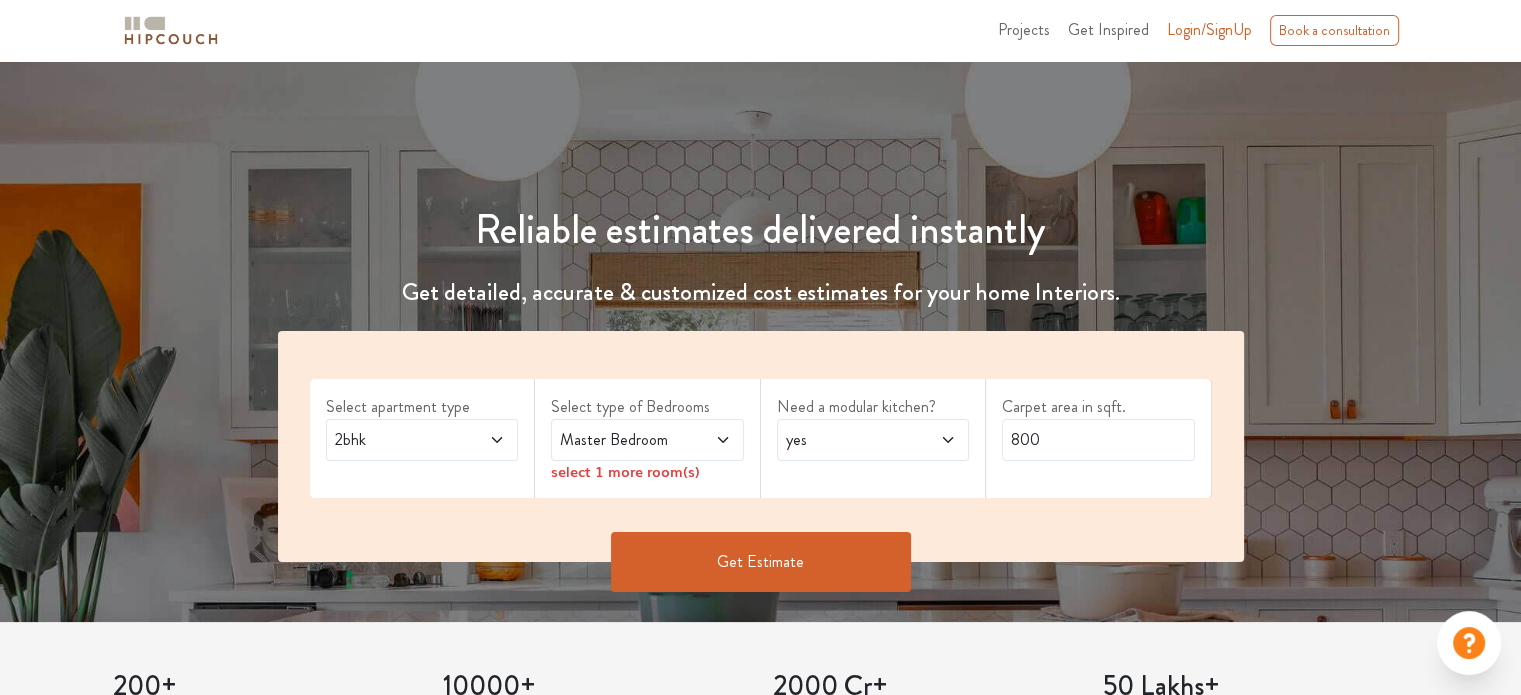 scroll, scrollTop: 100, scrollLeft: 0, axis: vertical 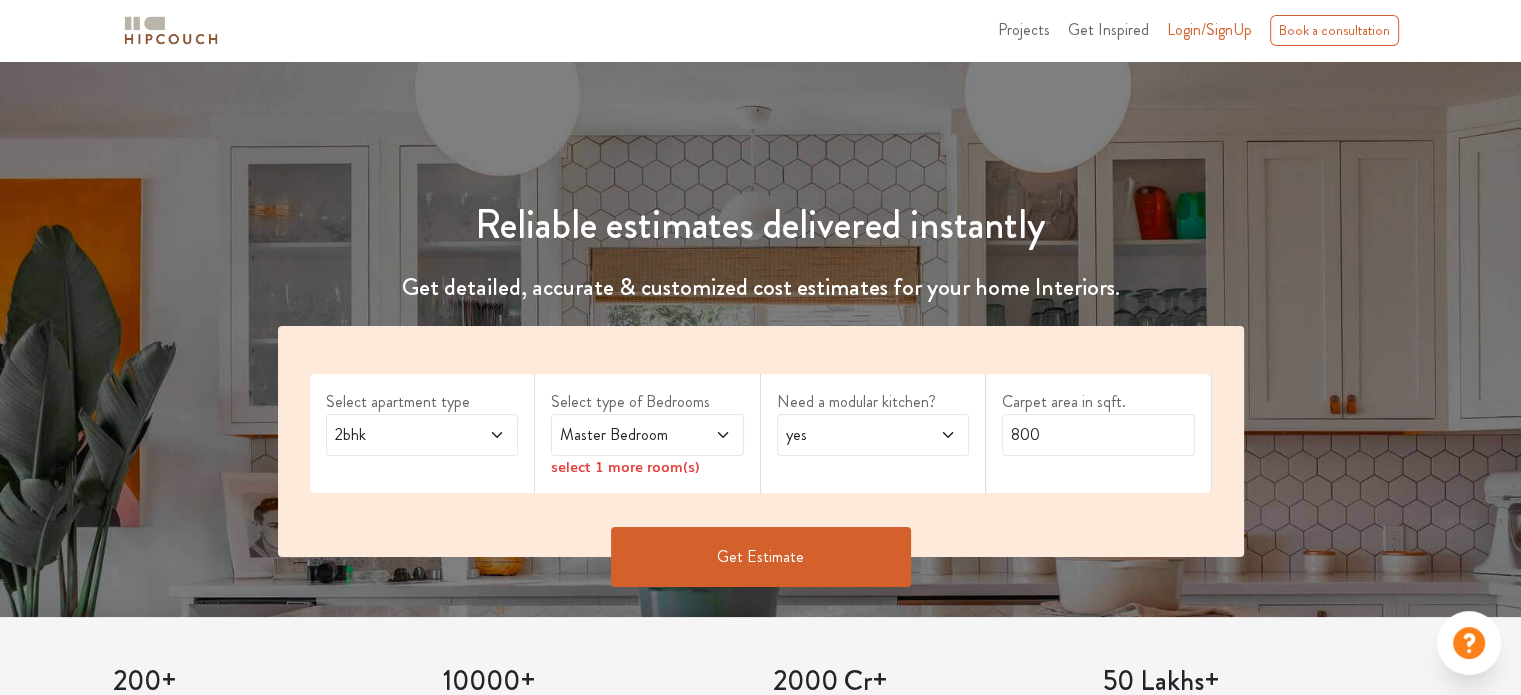click at bounding box center (483, 435) 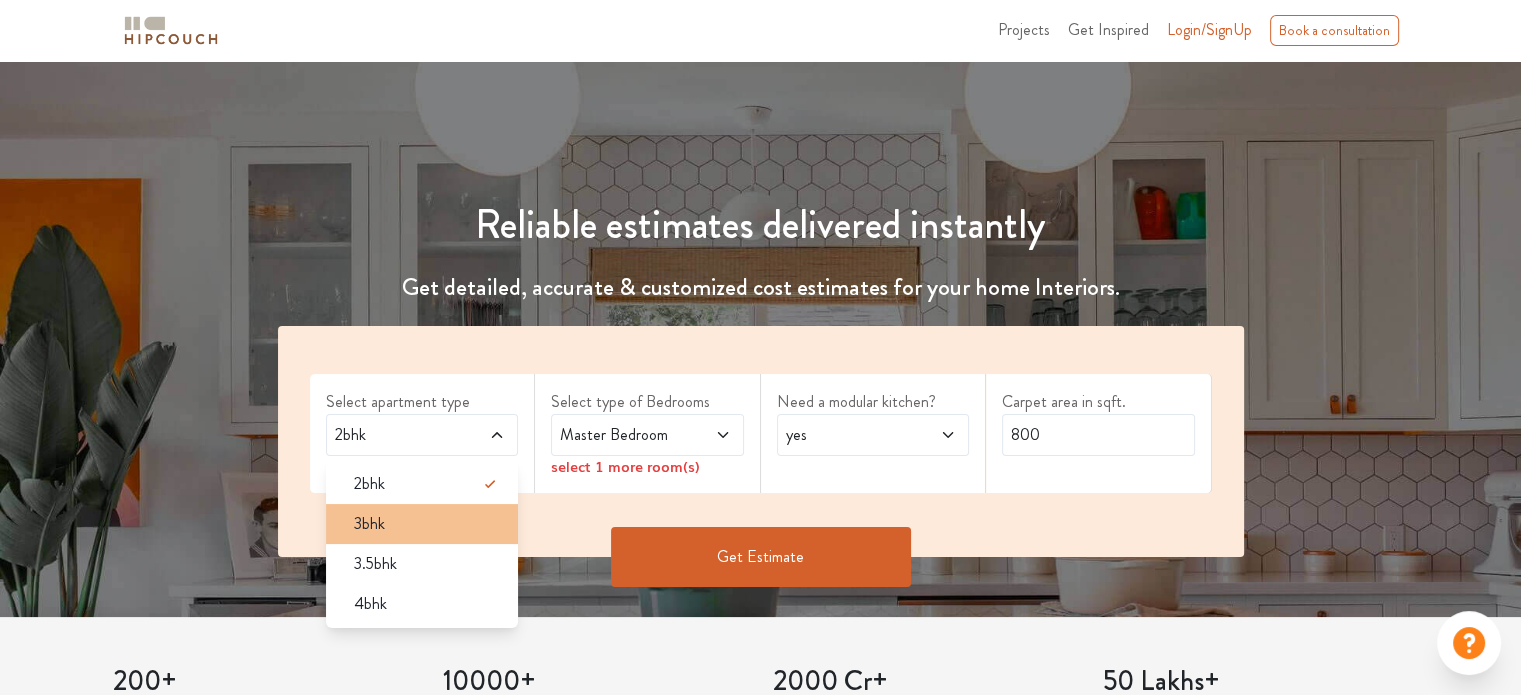 click on "3bhk" at bounding box center [428, 524] 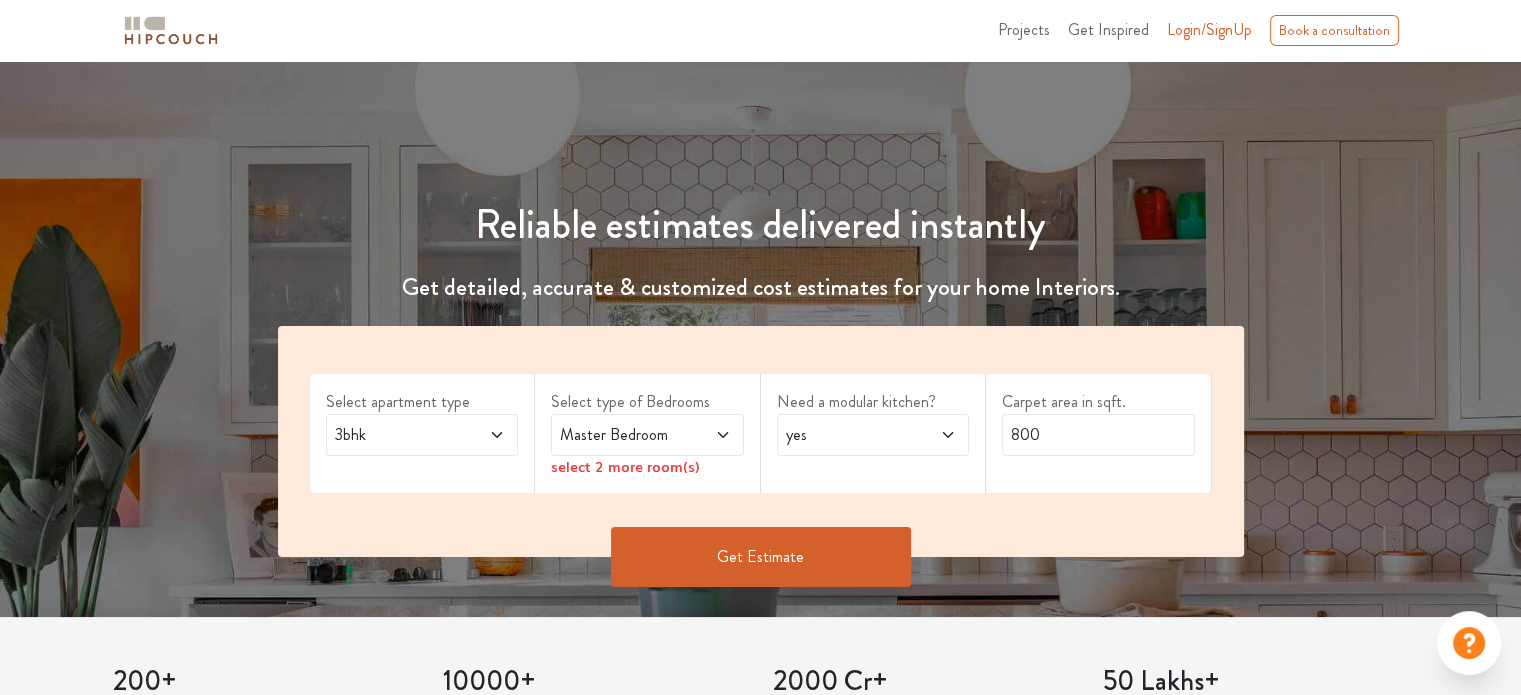 click 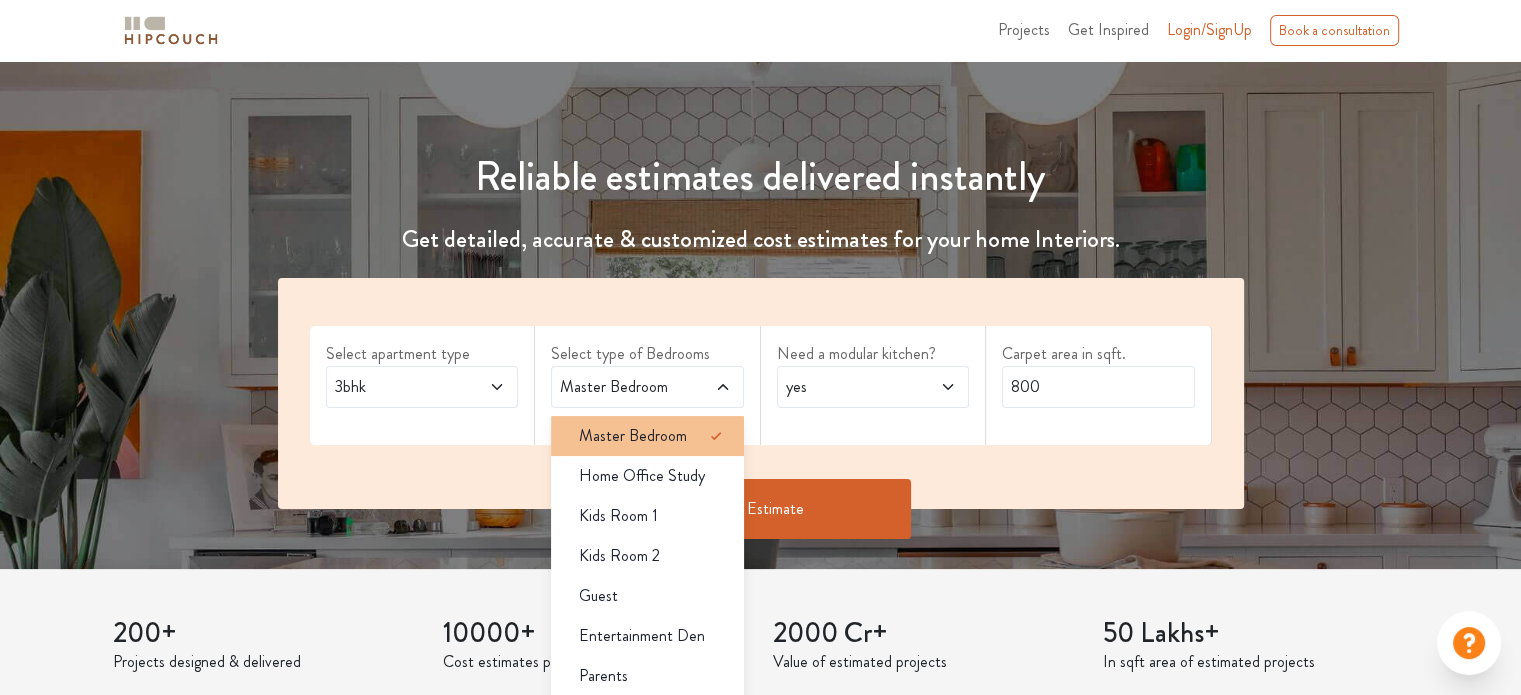 scroll, scrollTop: 300, scrollLeft: 0, axis: vertical 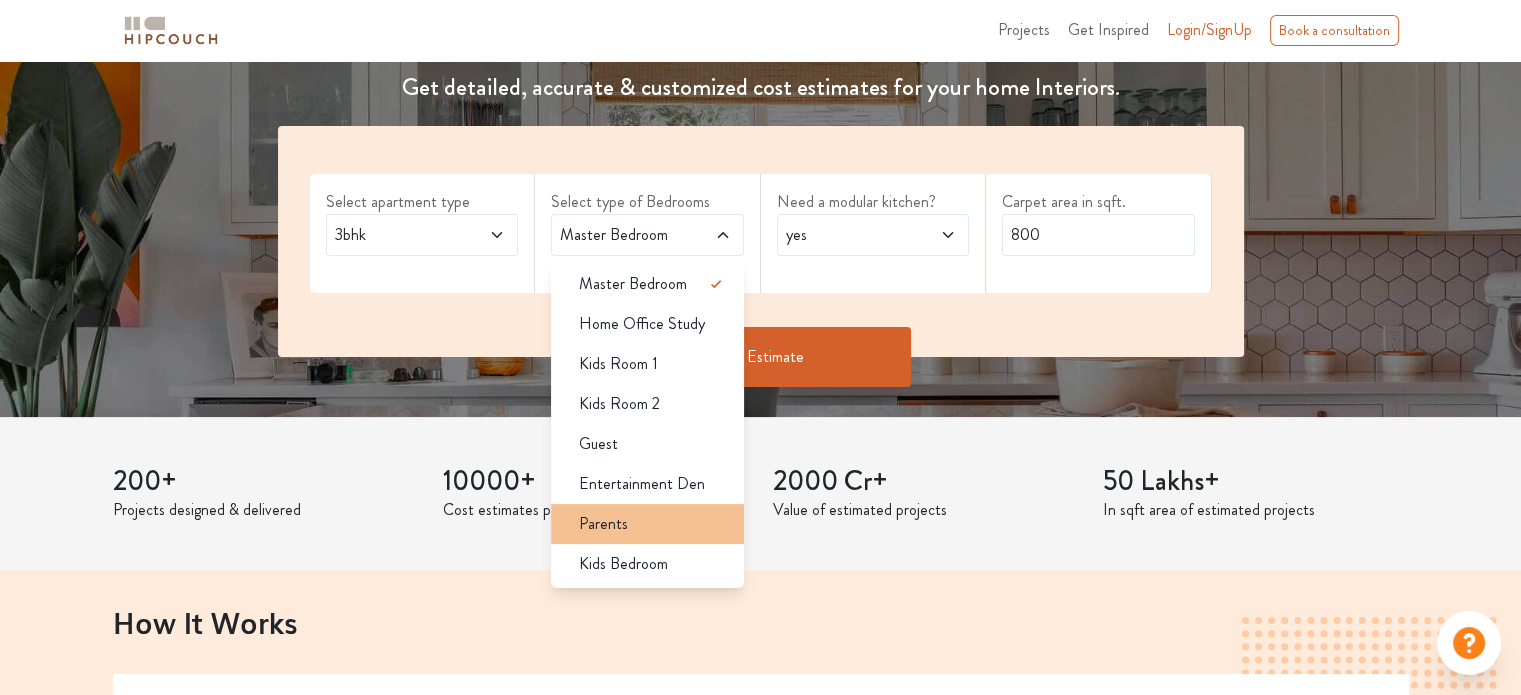 click on "Parents" at bounding box center (653, 524) 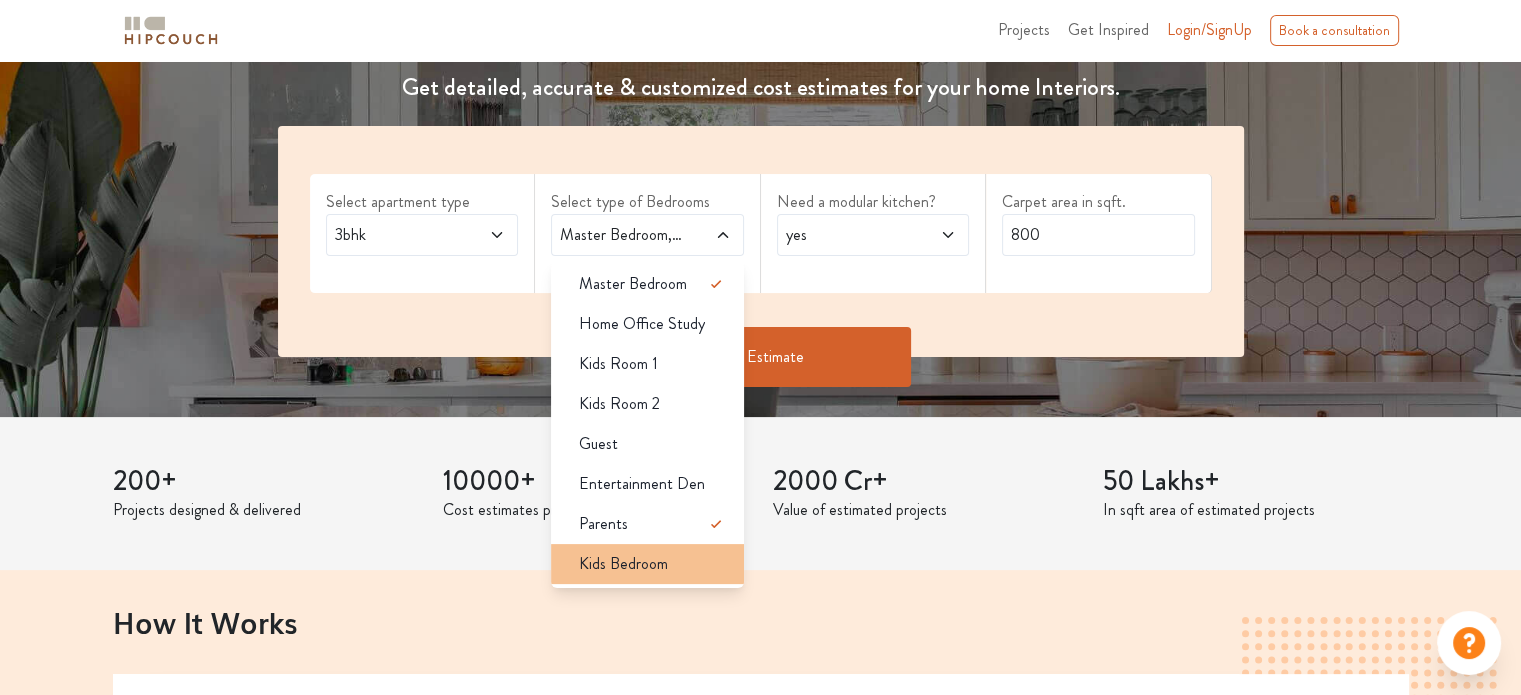 click on "Kids Bedroom" at bounding box center [623, 564] 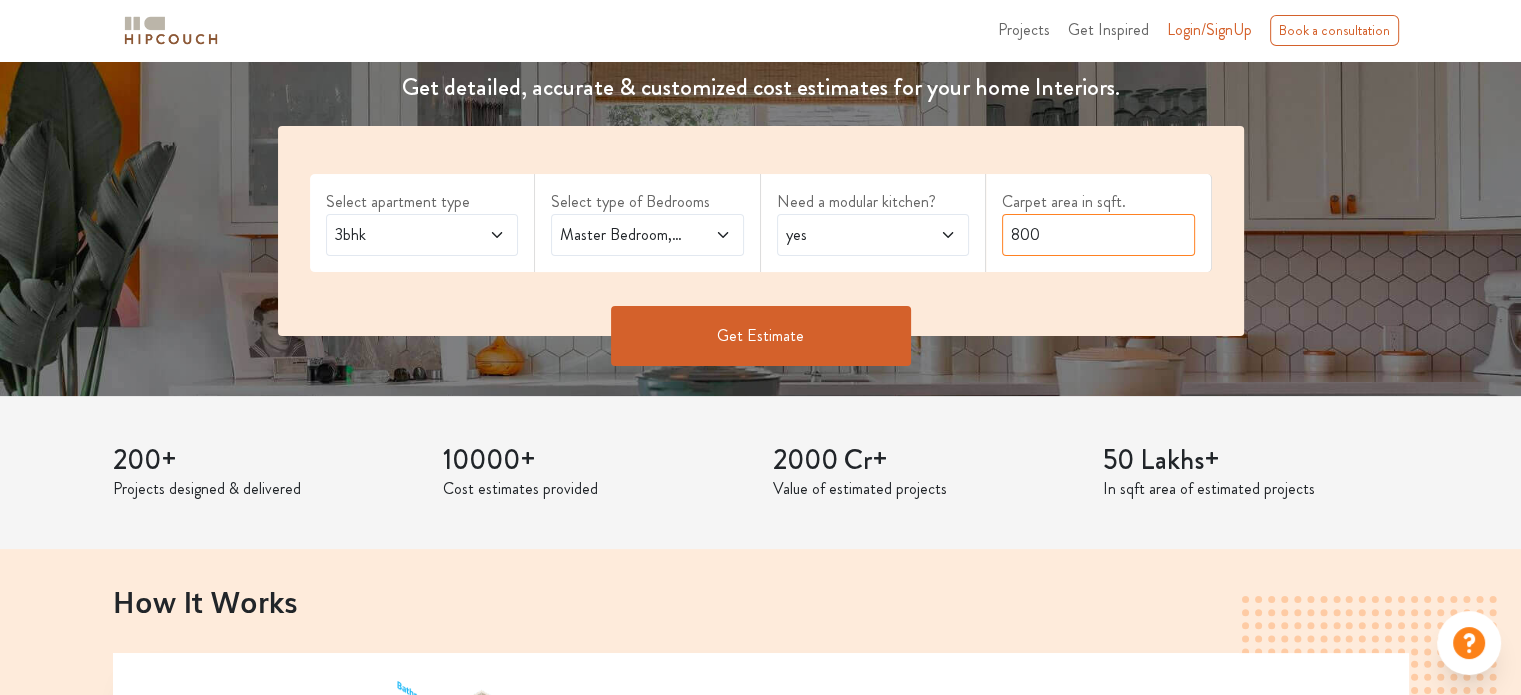 drag, startPoint x: 1052, startPoint y: 231, endPoint x: 994, endPoint y: 242, distance: 59.03389 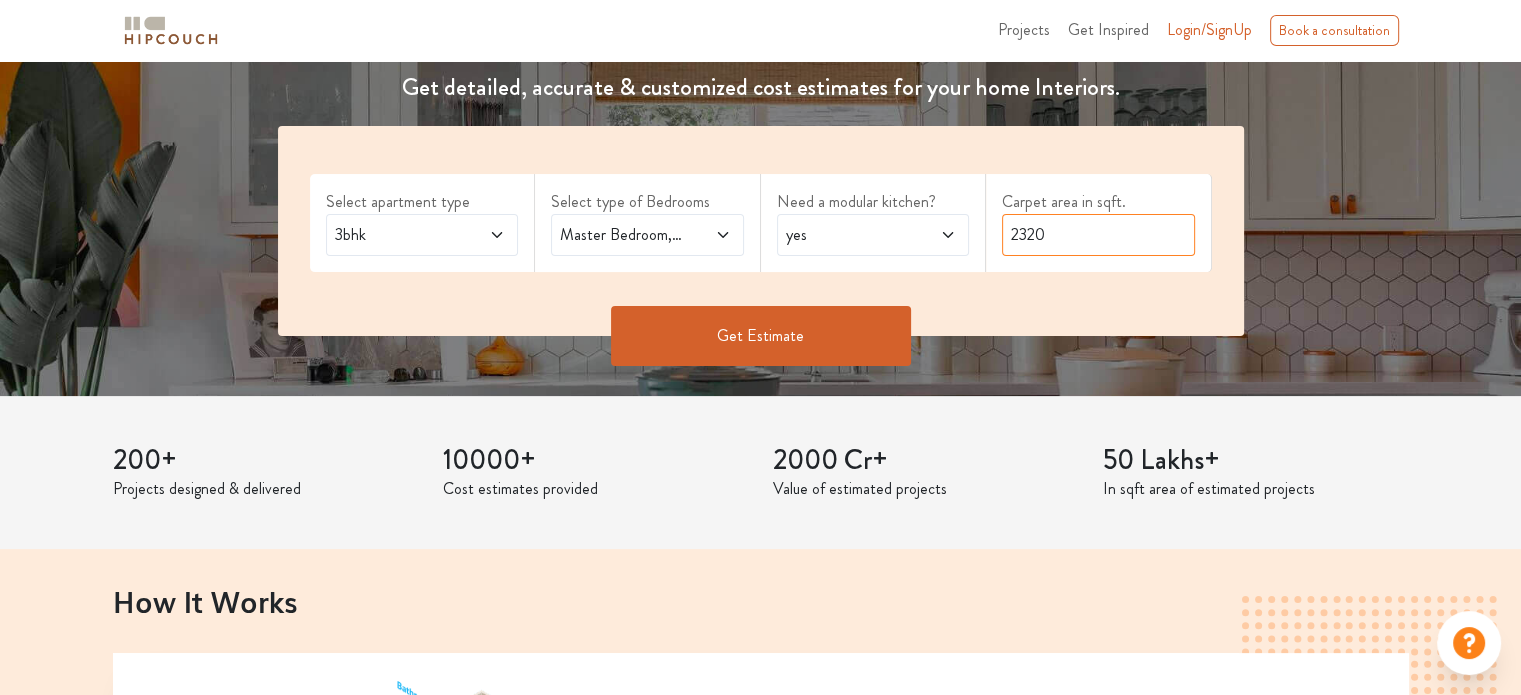 type on "2320" 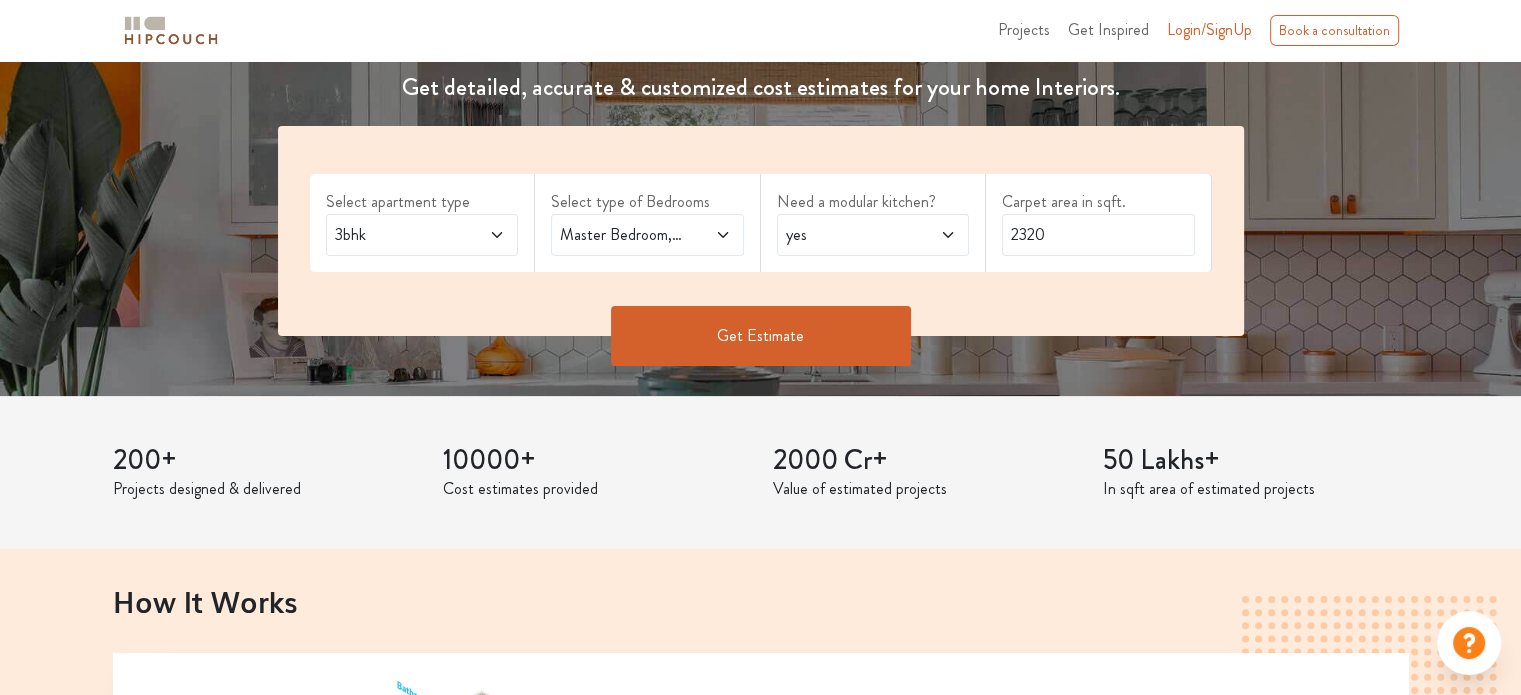 click on "Get Estimate" at bounding box center [761, 336] 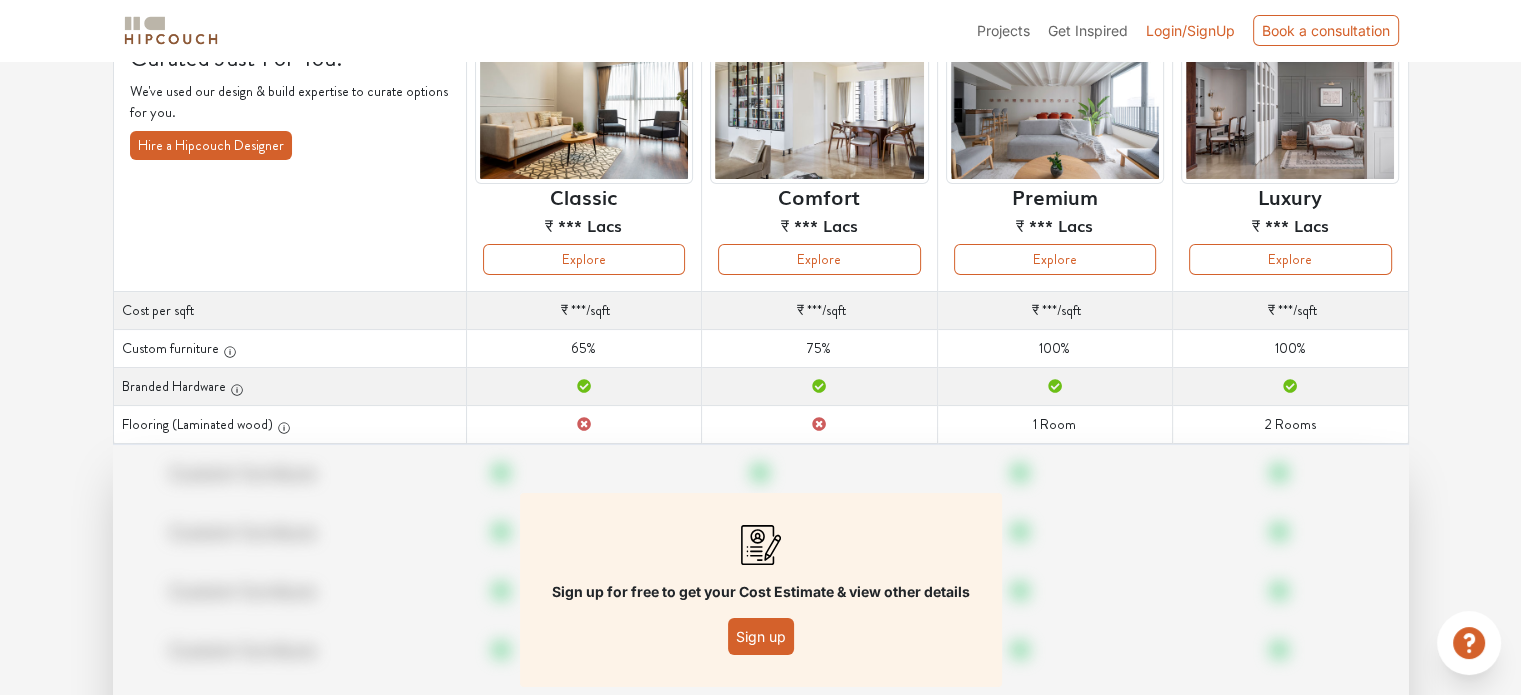 scroll, scrollTop: 200, scrollLeft: 0, axis: vertical 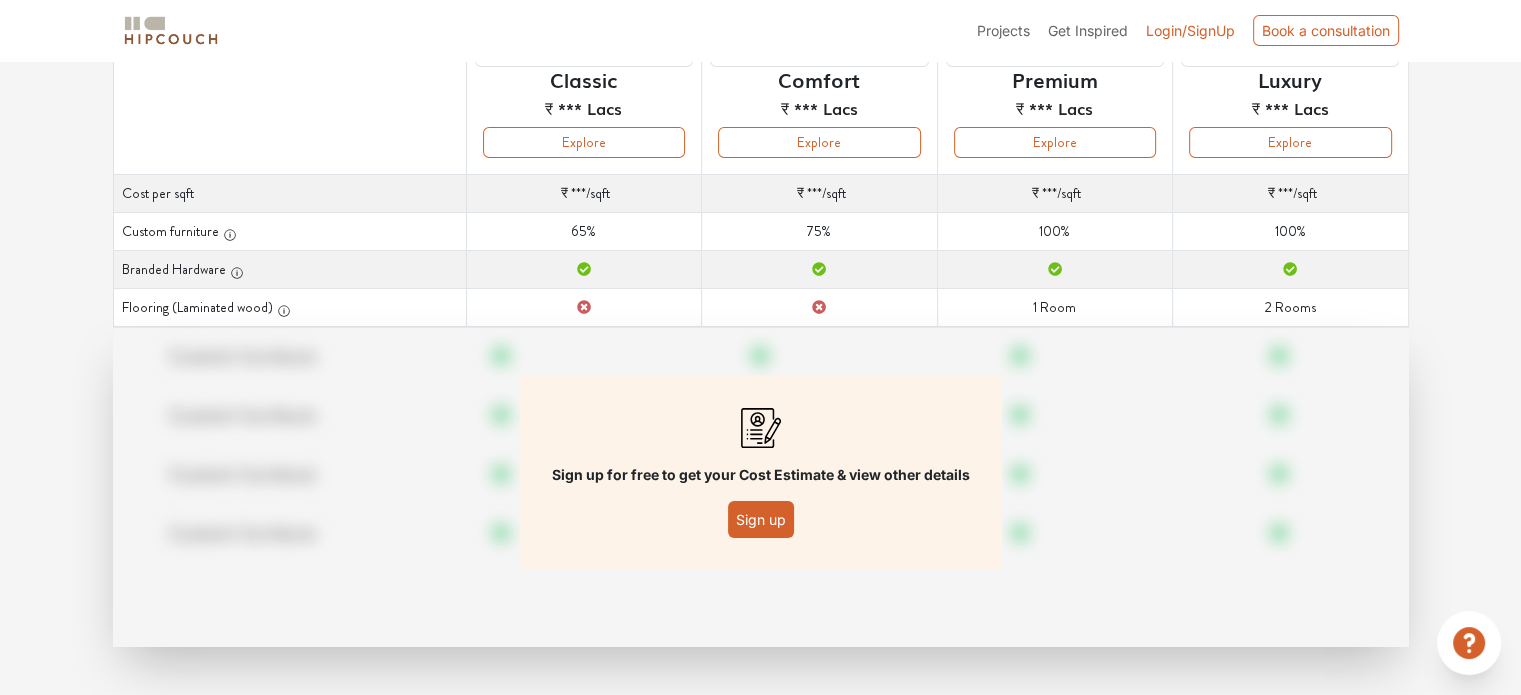 click on "Sign up" at bounding box center [761, 519] 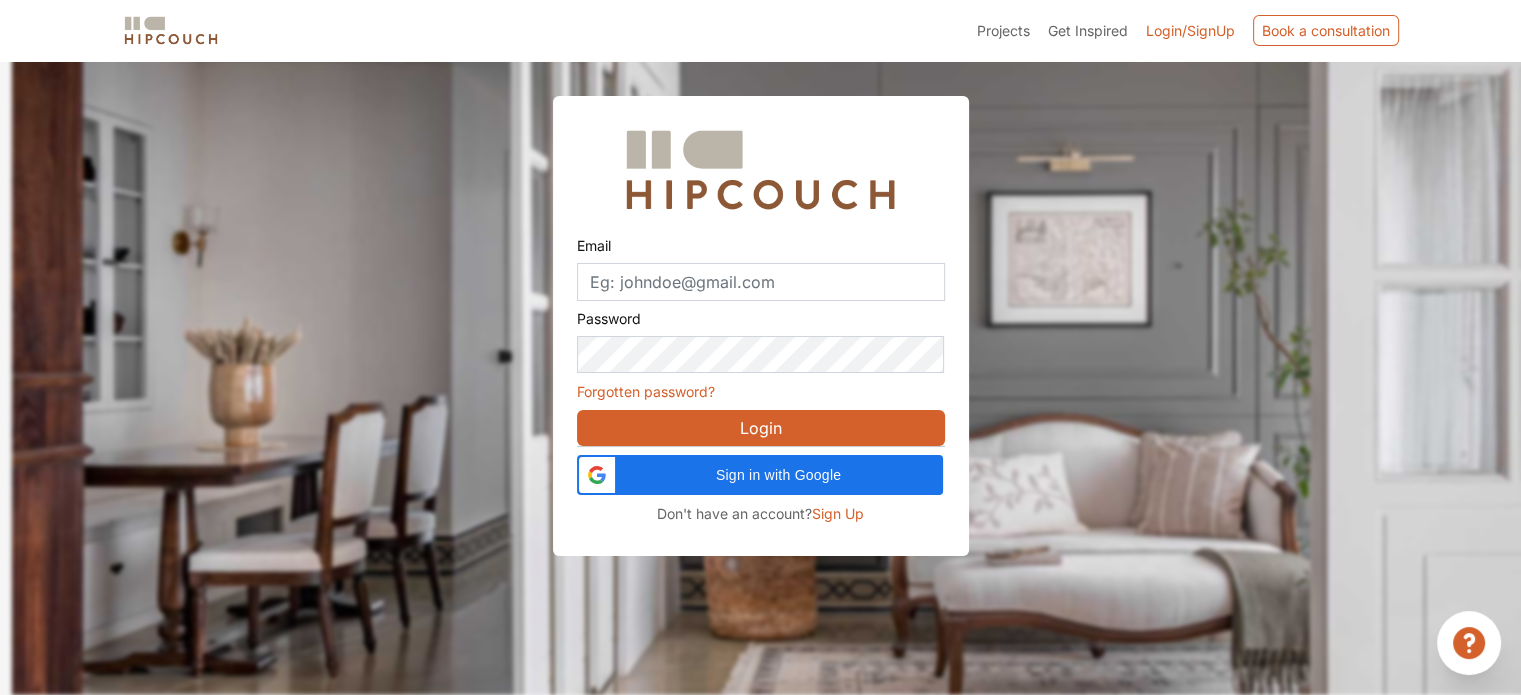 scroll, scrollTop: 60, scrollLeft: 0, axis: vertical 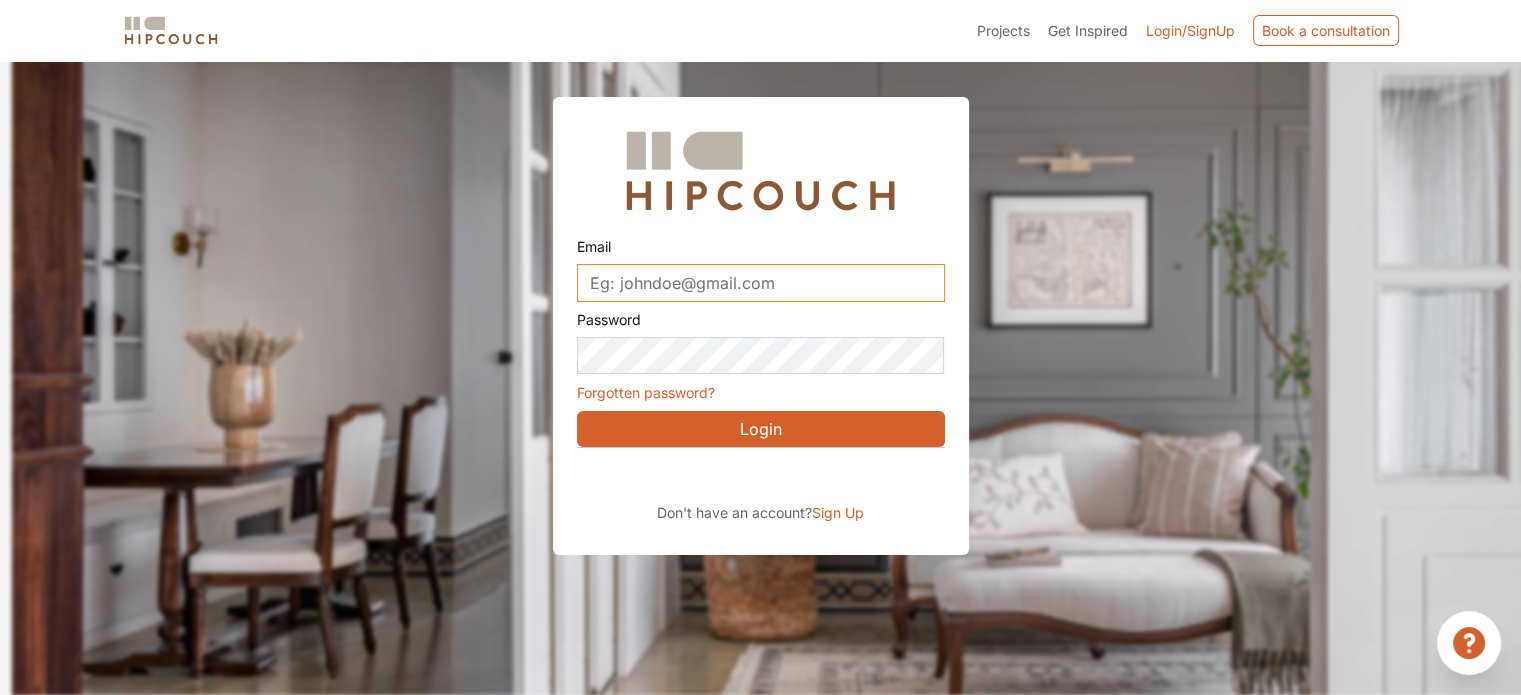 click on "Email" at bounding box center (761, 283) 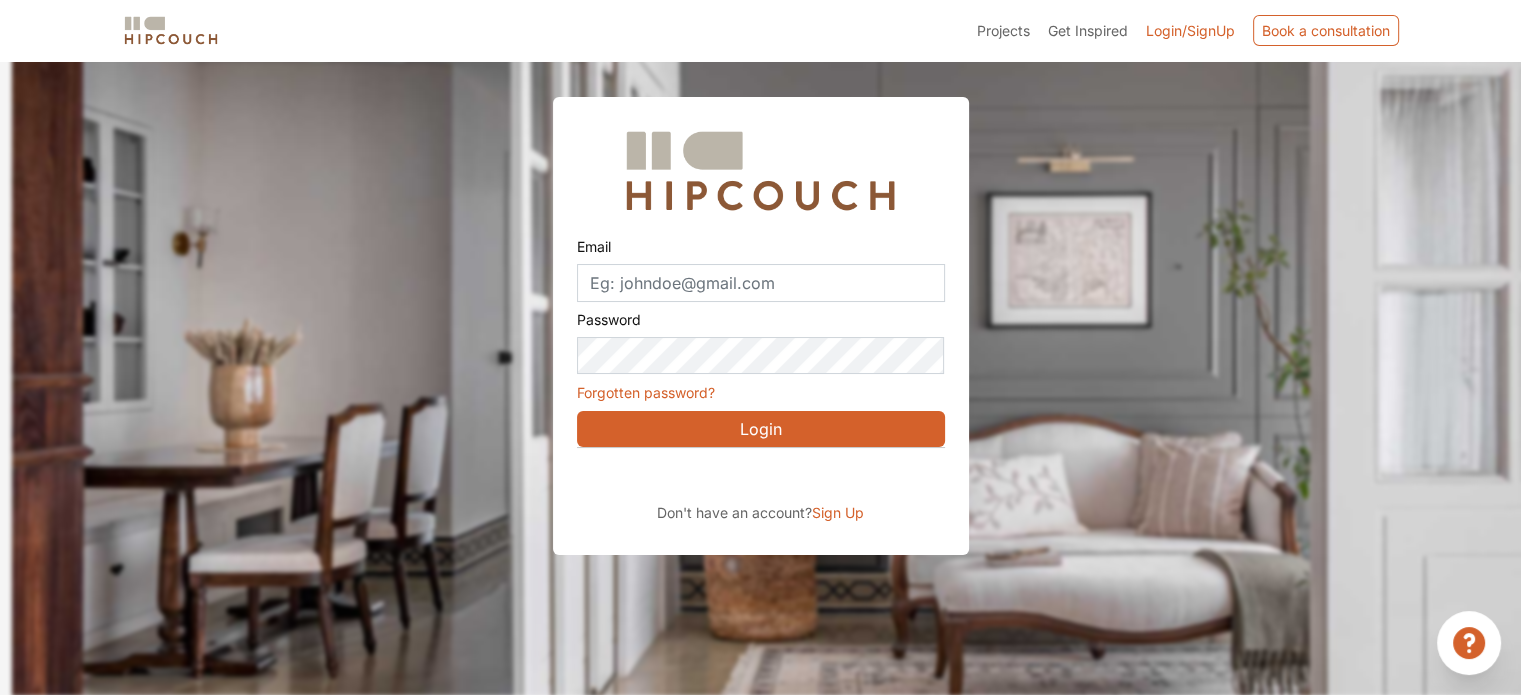 click on "Sign Up" at bounding box center [838, 512] 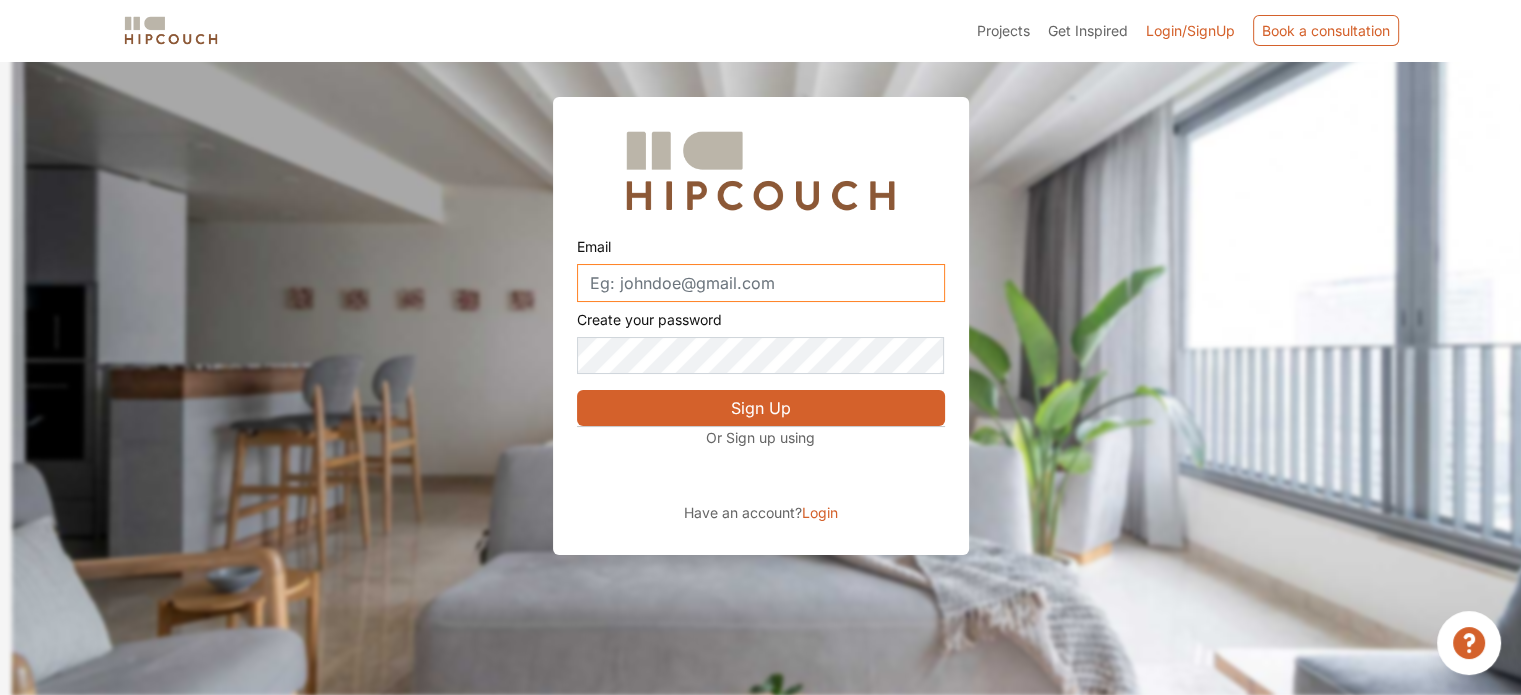 click on "Email" at bounding box center [761, 283] 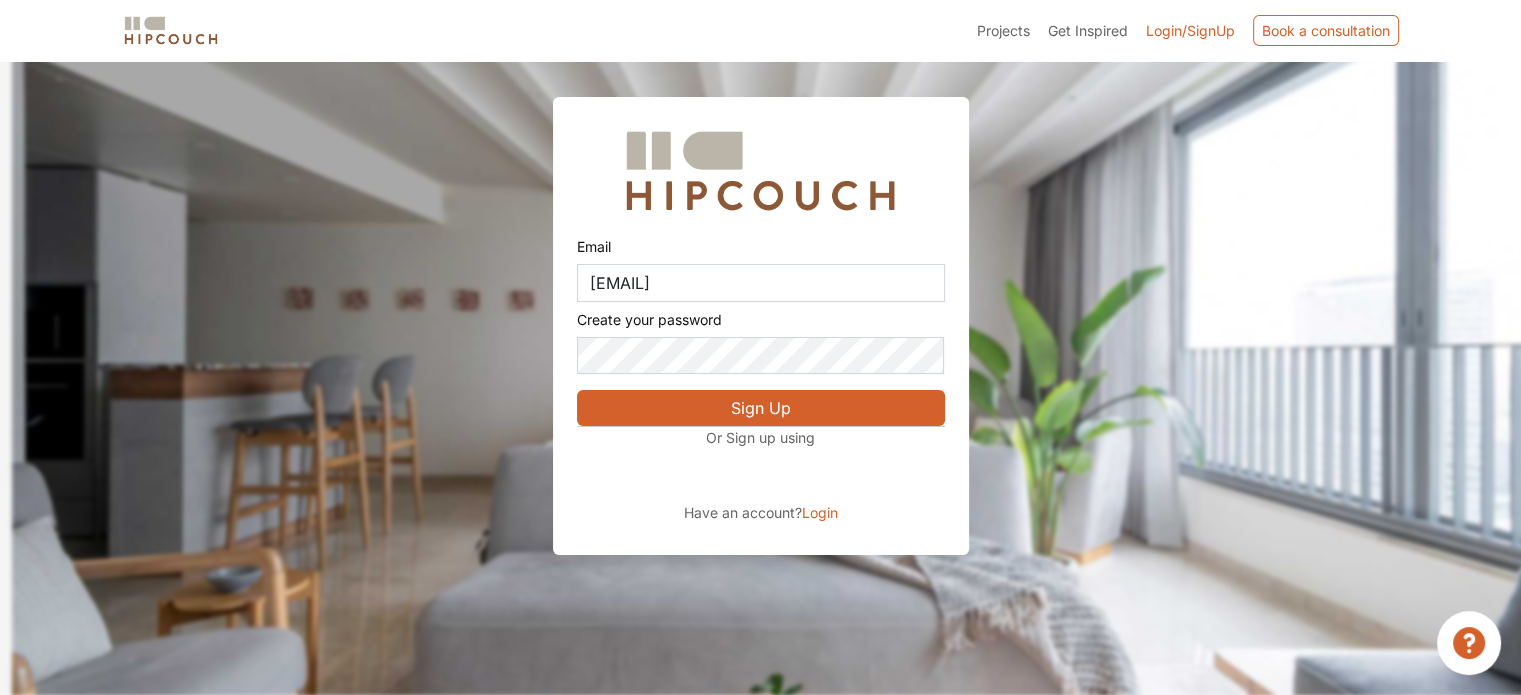 click on "Sign Up" at bounding box center [761, 408] 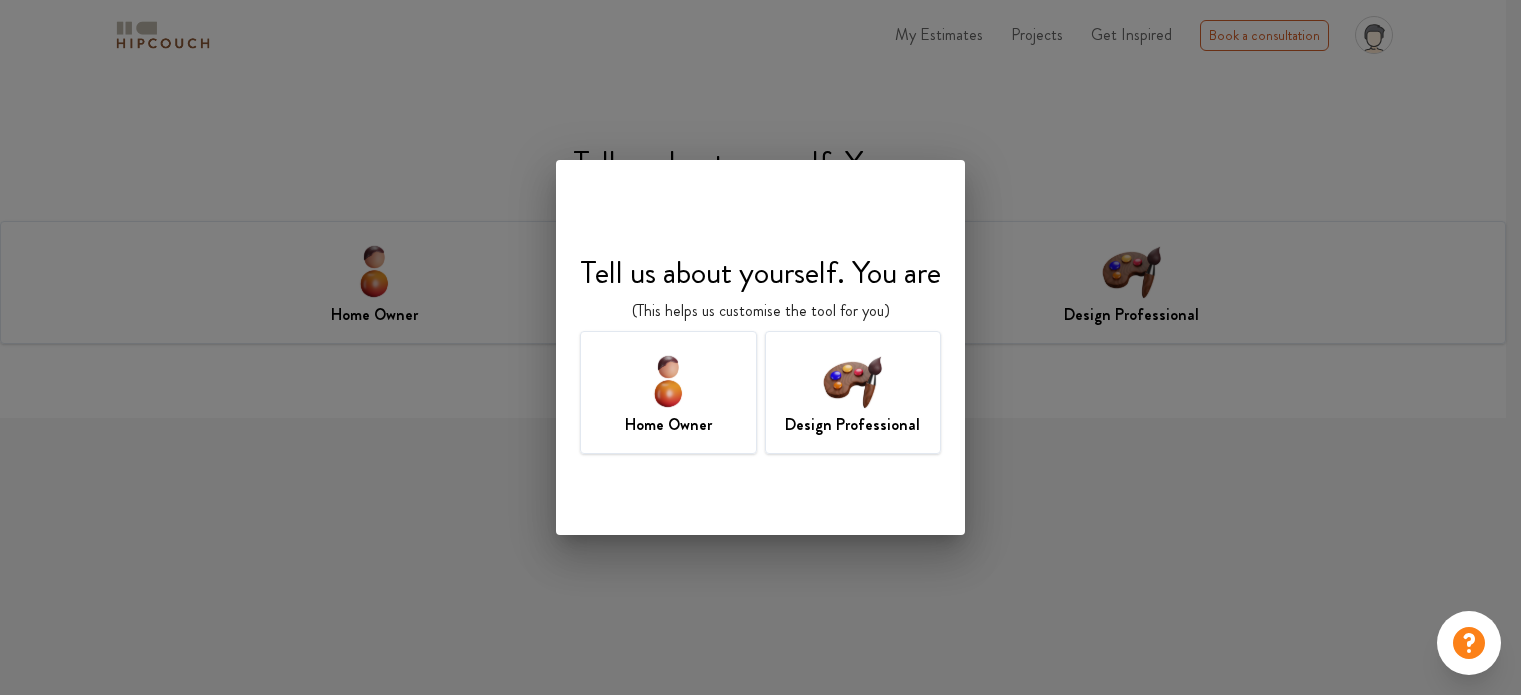 scroll, scrollTop: 0, scrollLeft: 0, axis: both 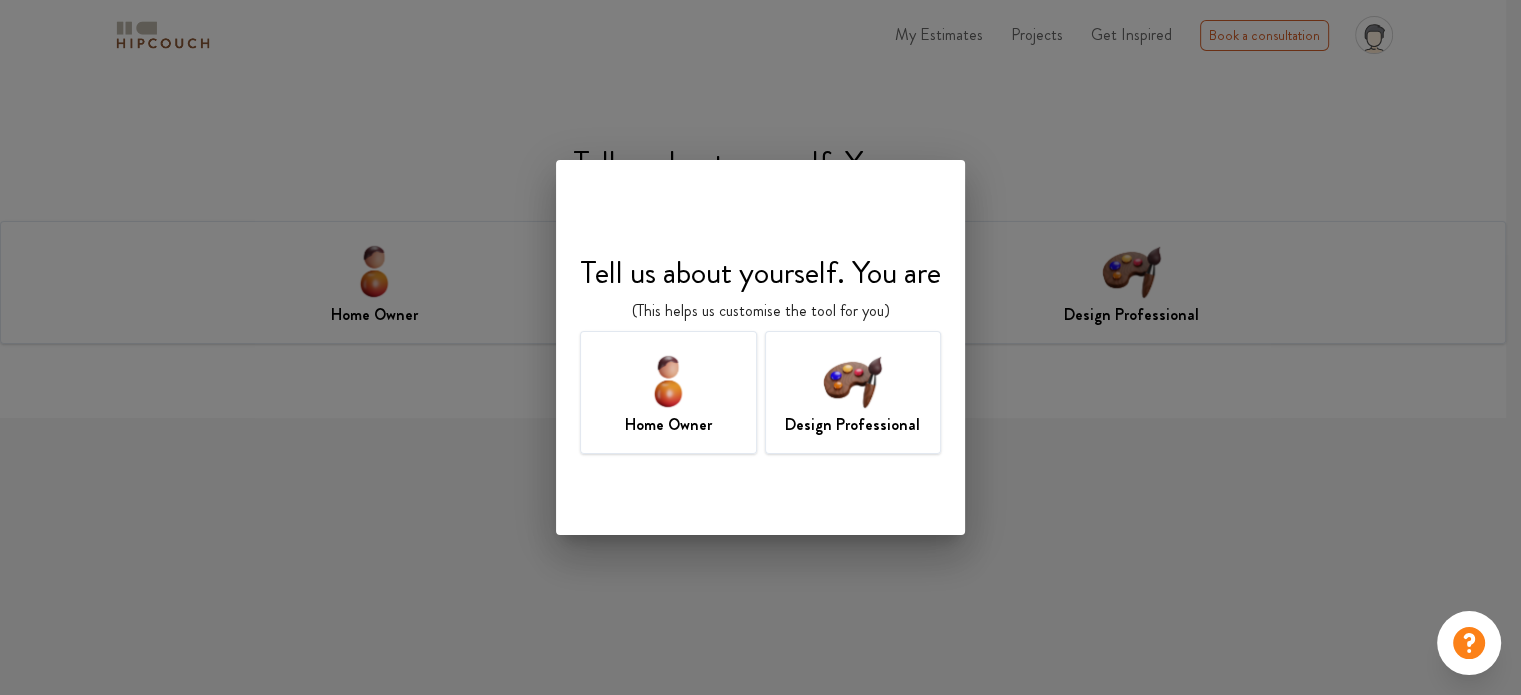 click on "Design Professional" at bounding box center (853, 392) 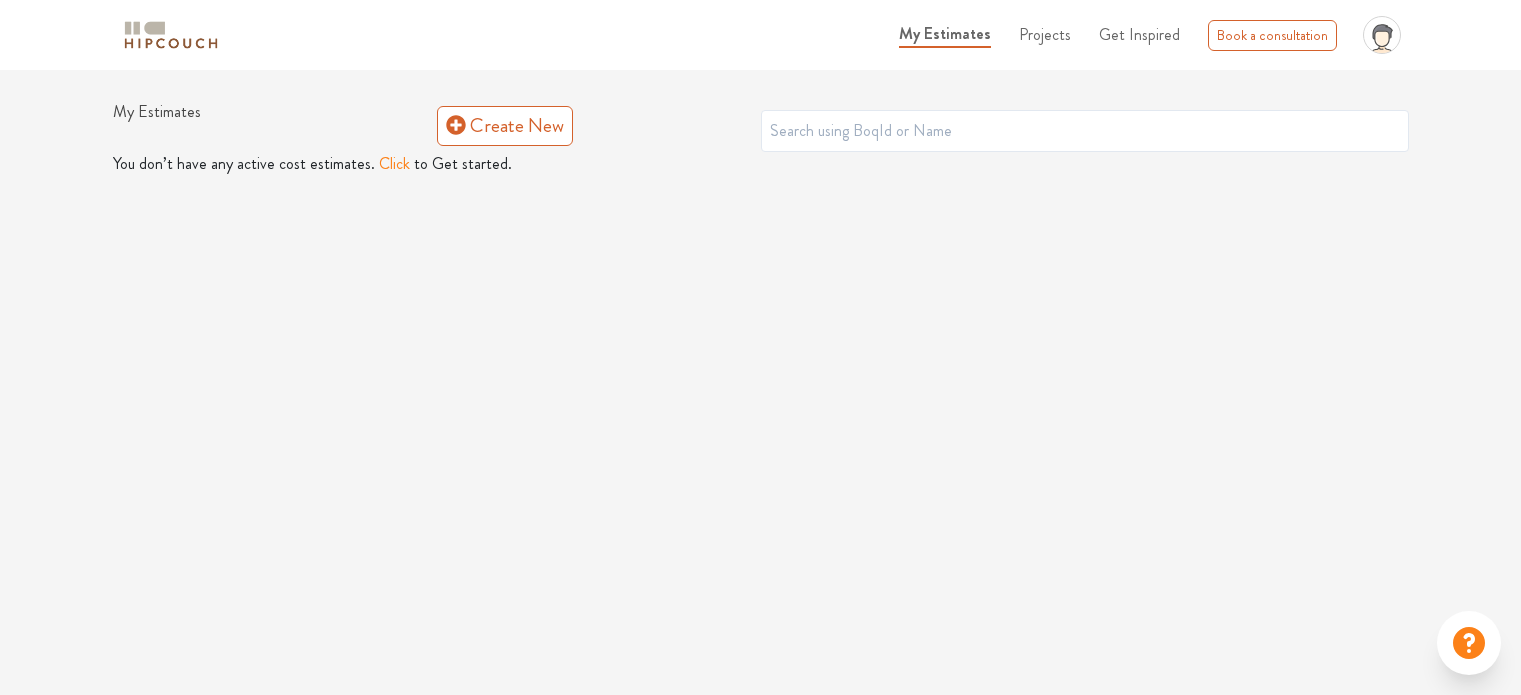 scroll, scrollTop: 0, scrollLeft: 0, axis: both 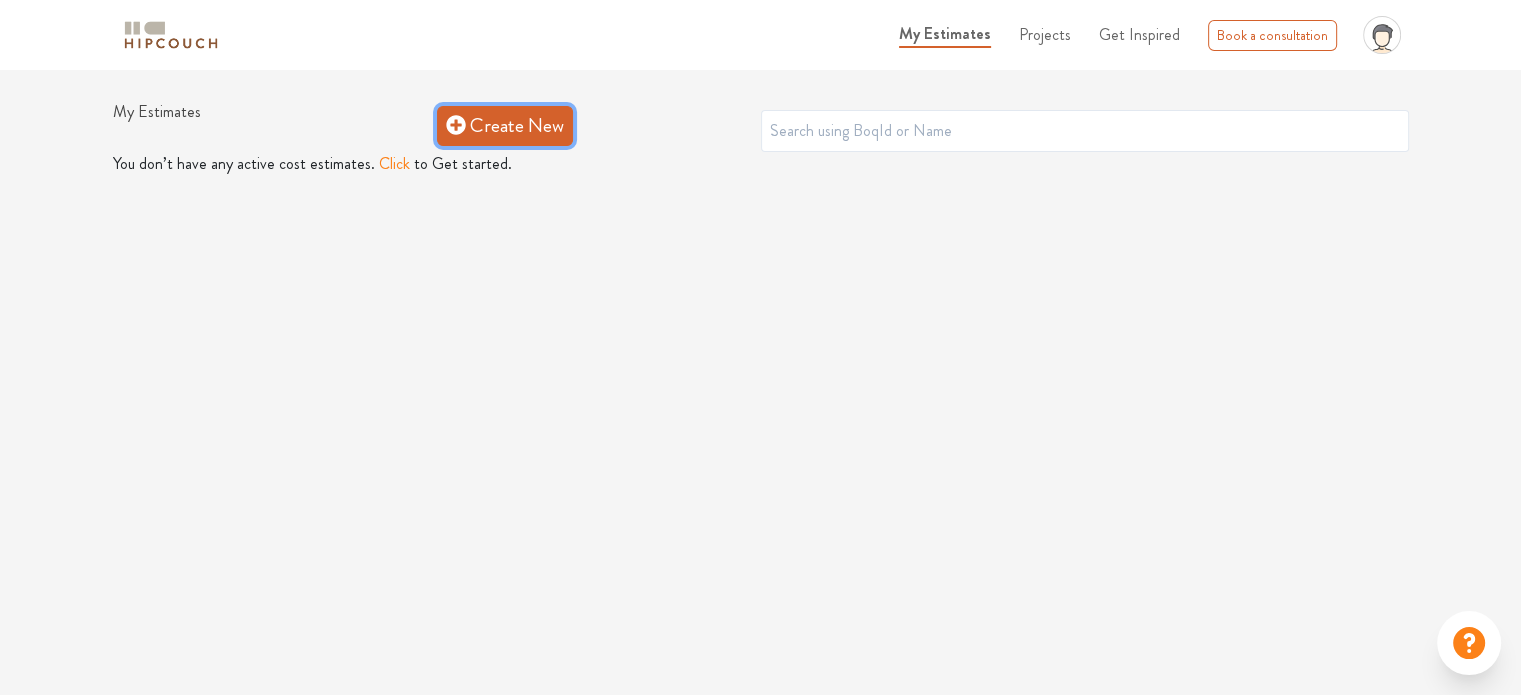 click on "Create New" at bounding box center (505, 126) 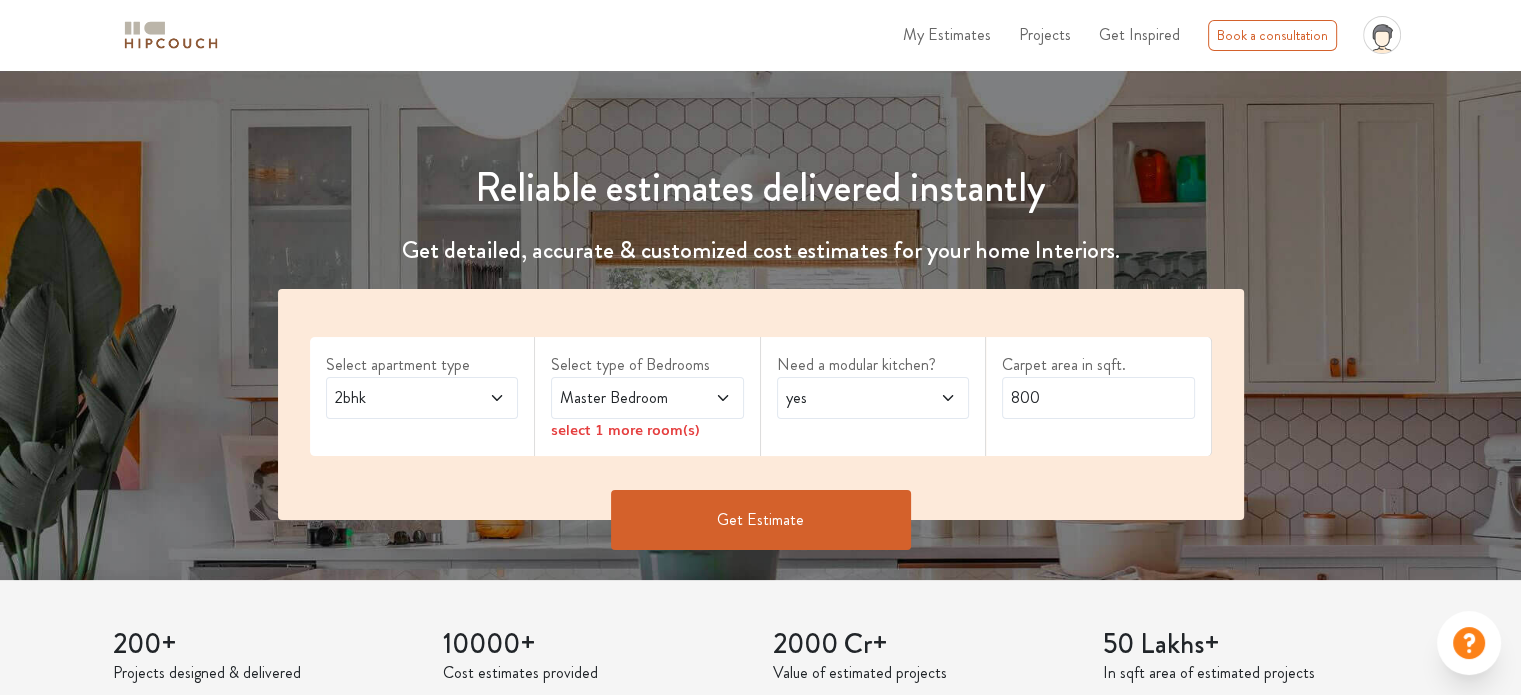 scroll, scrollTop: 200, scrollLeft: 0, axis: vertical 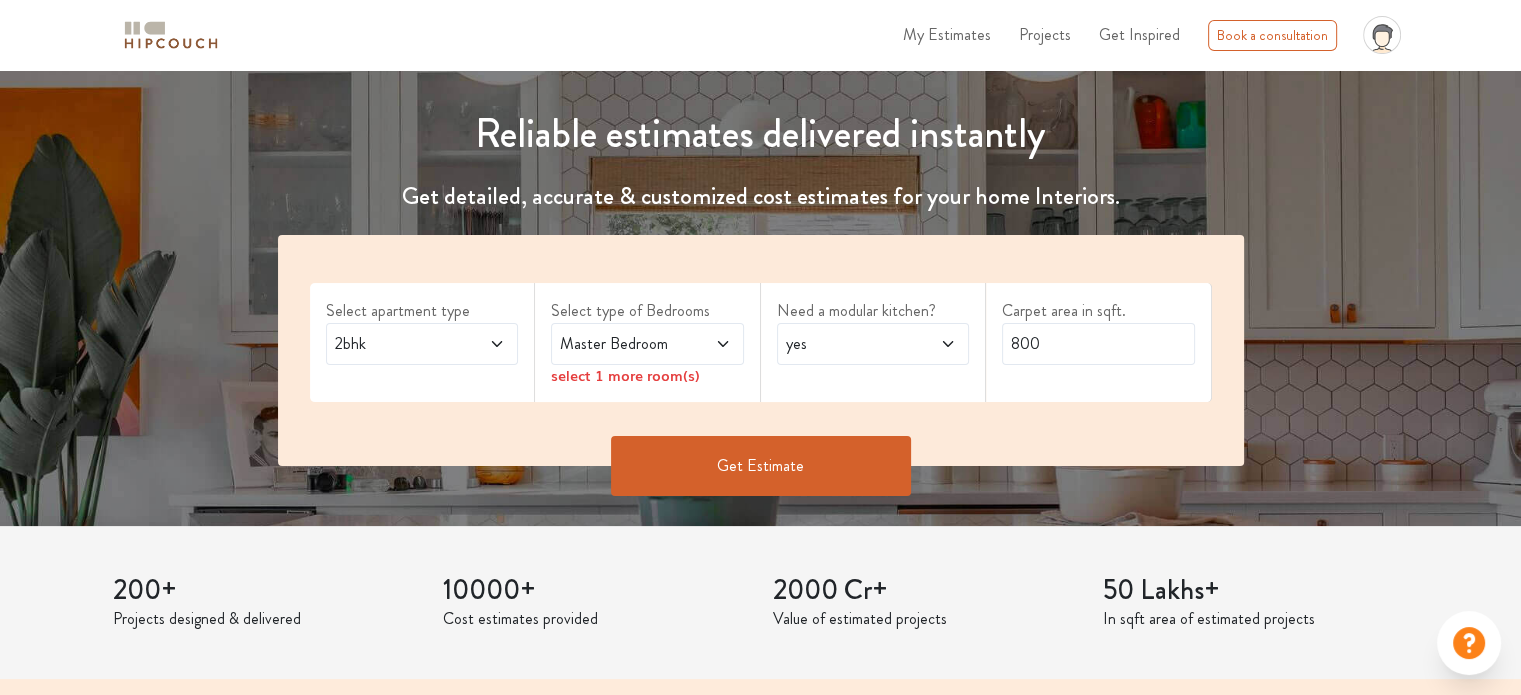 click 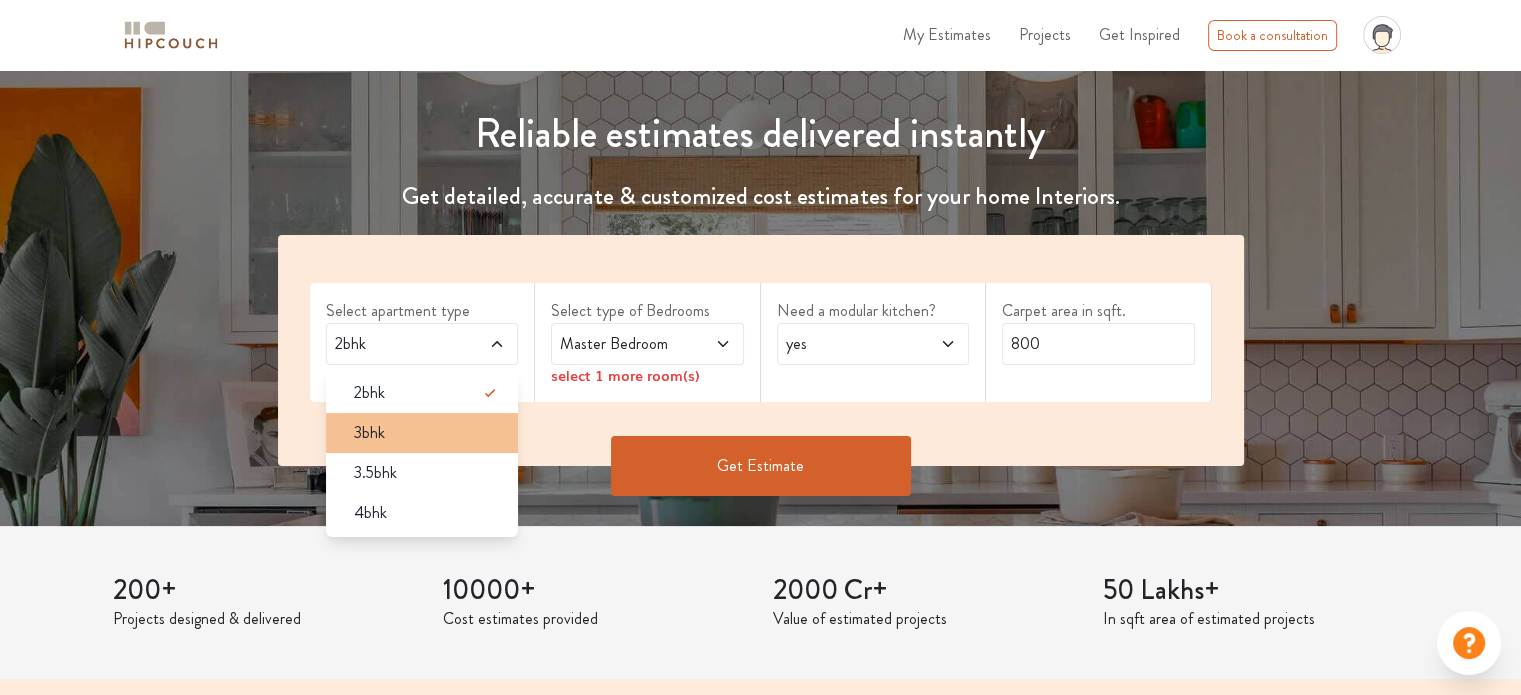 click on "3bhk" at bounding box center (422, 433) 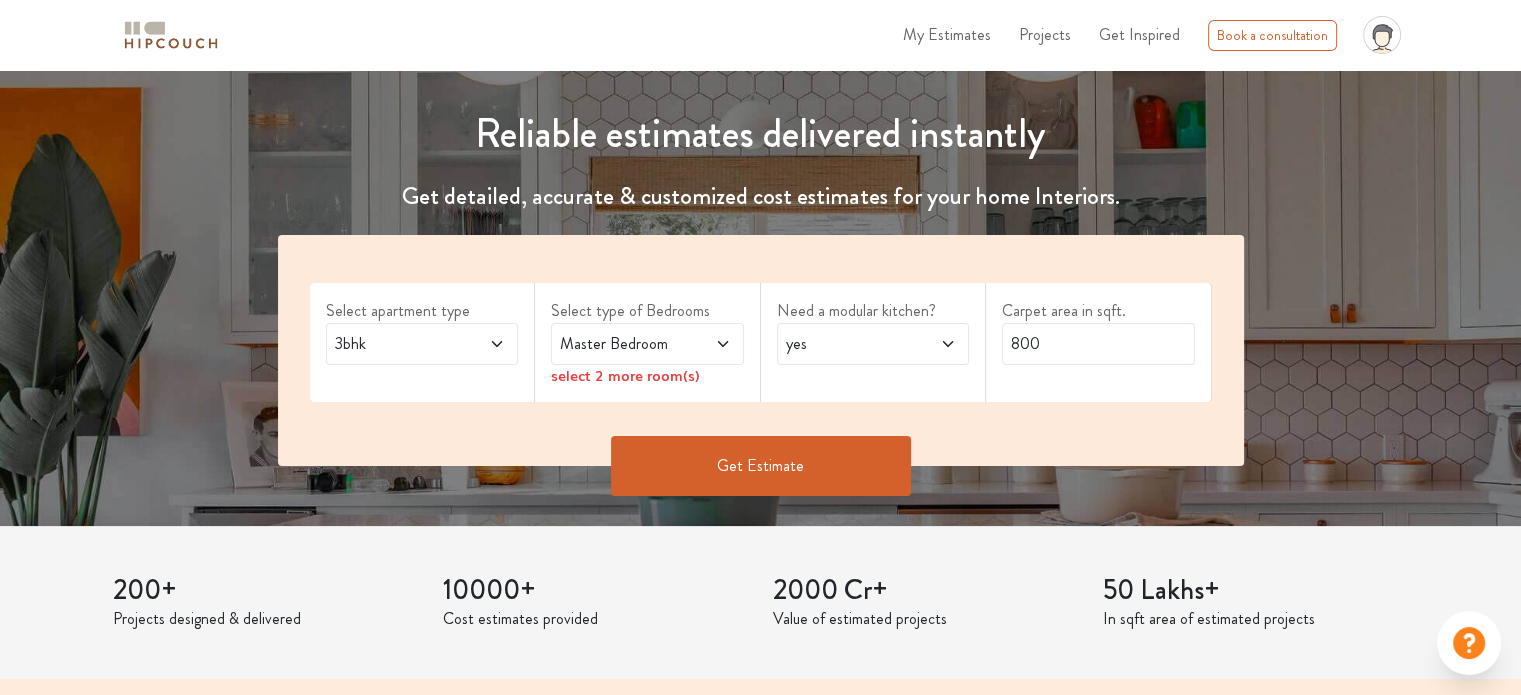 click on "Master Bedroom" at bounding box center [621, 344] 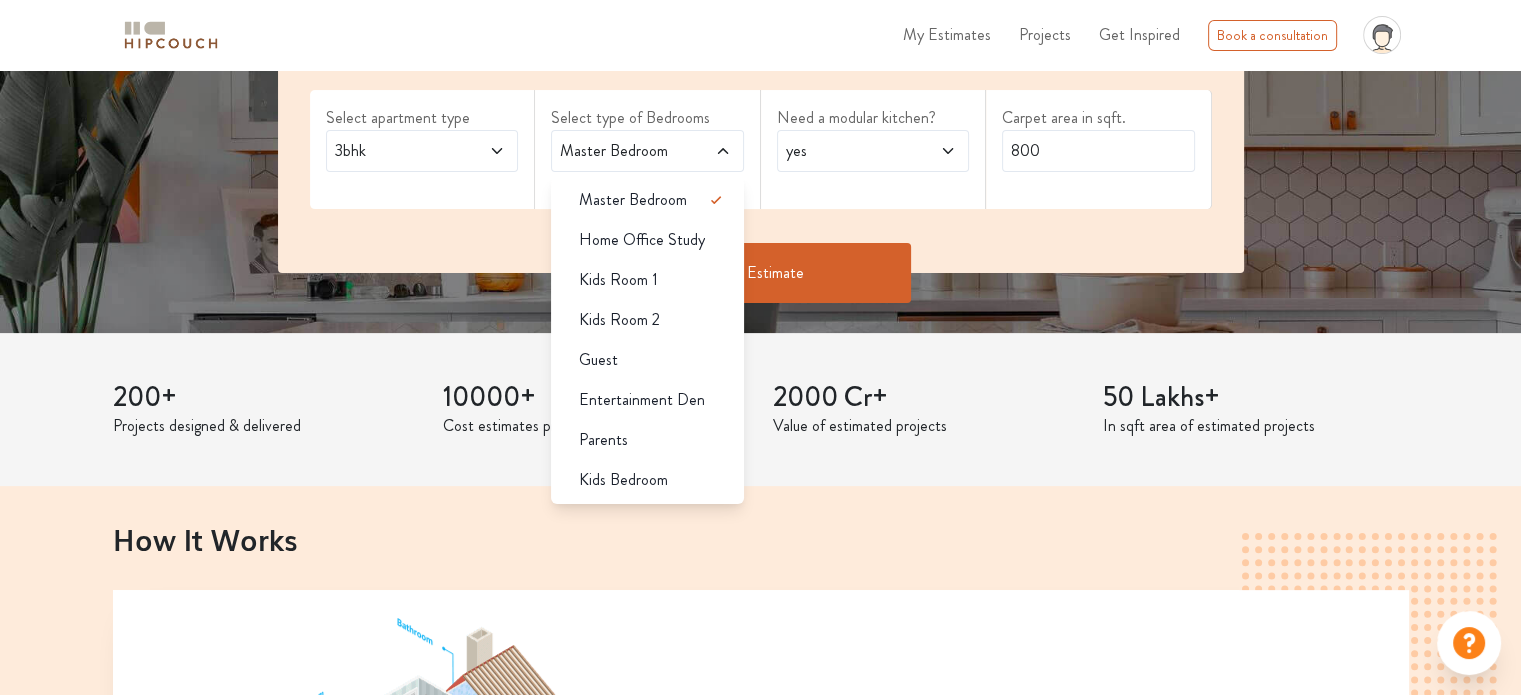 scroll, scrollTop: 400, scrollLeft: 0, axis: vertical 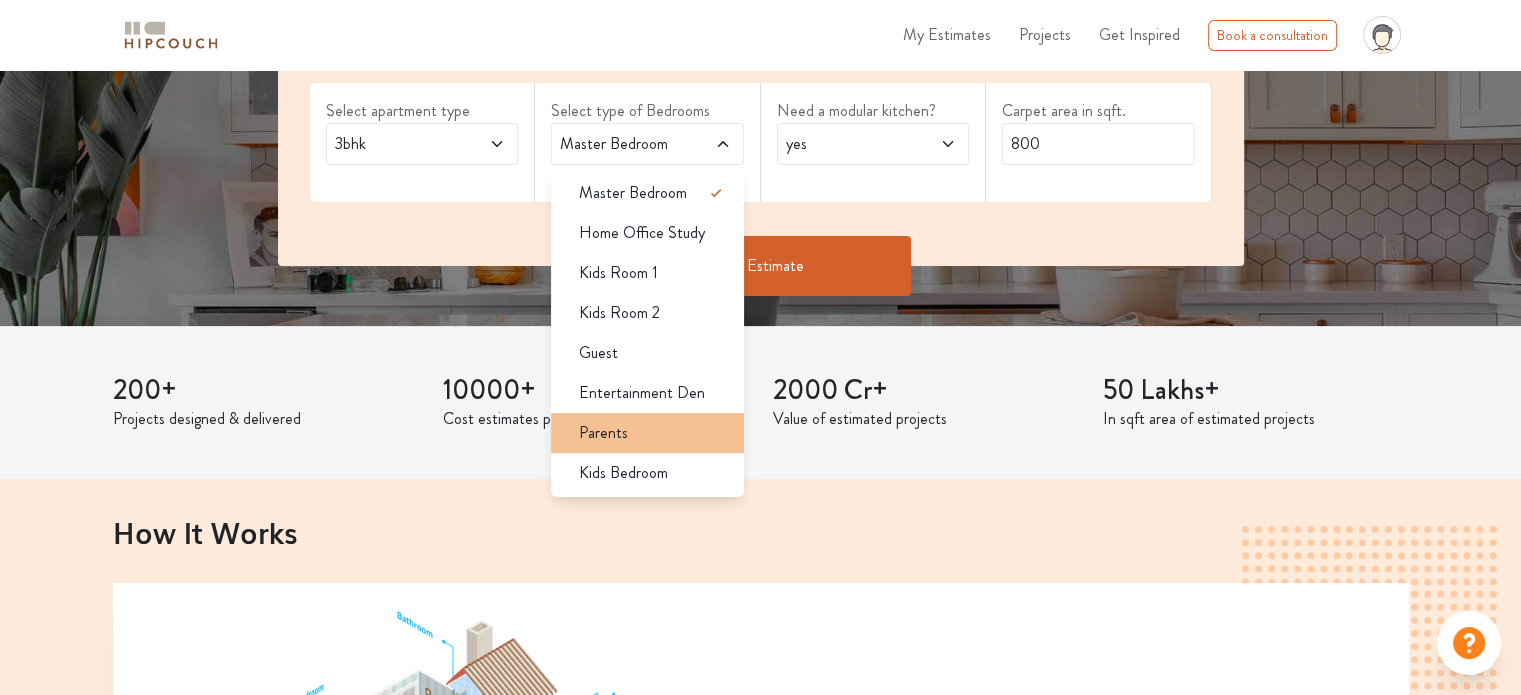click on "Parents" at bounding box center [653, 433] 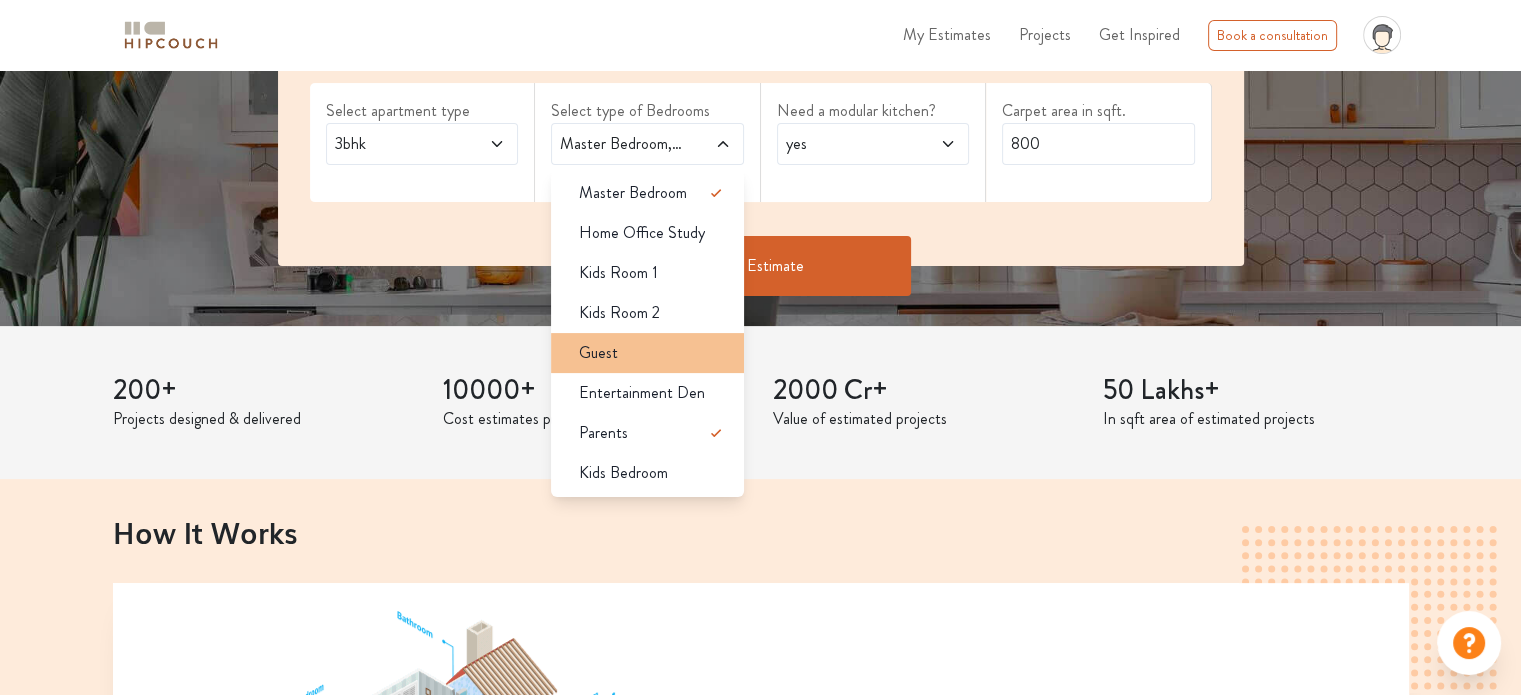 click on "Guest" at bounding box center [653, 353] 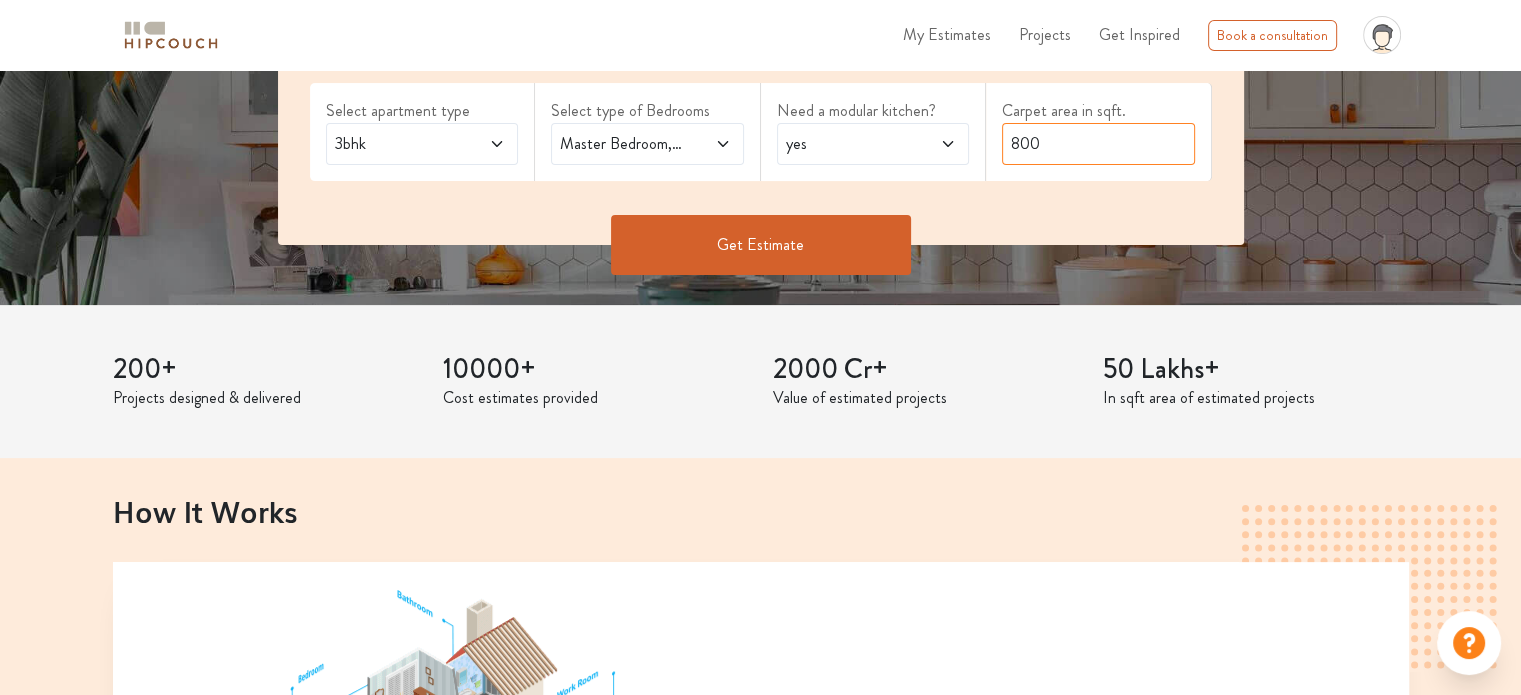 drag, startPoint x: 1048, startPoint y: 137, endPoint x: 1000, endPoint y: 147, distance: 49.0306 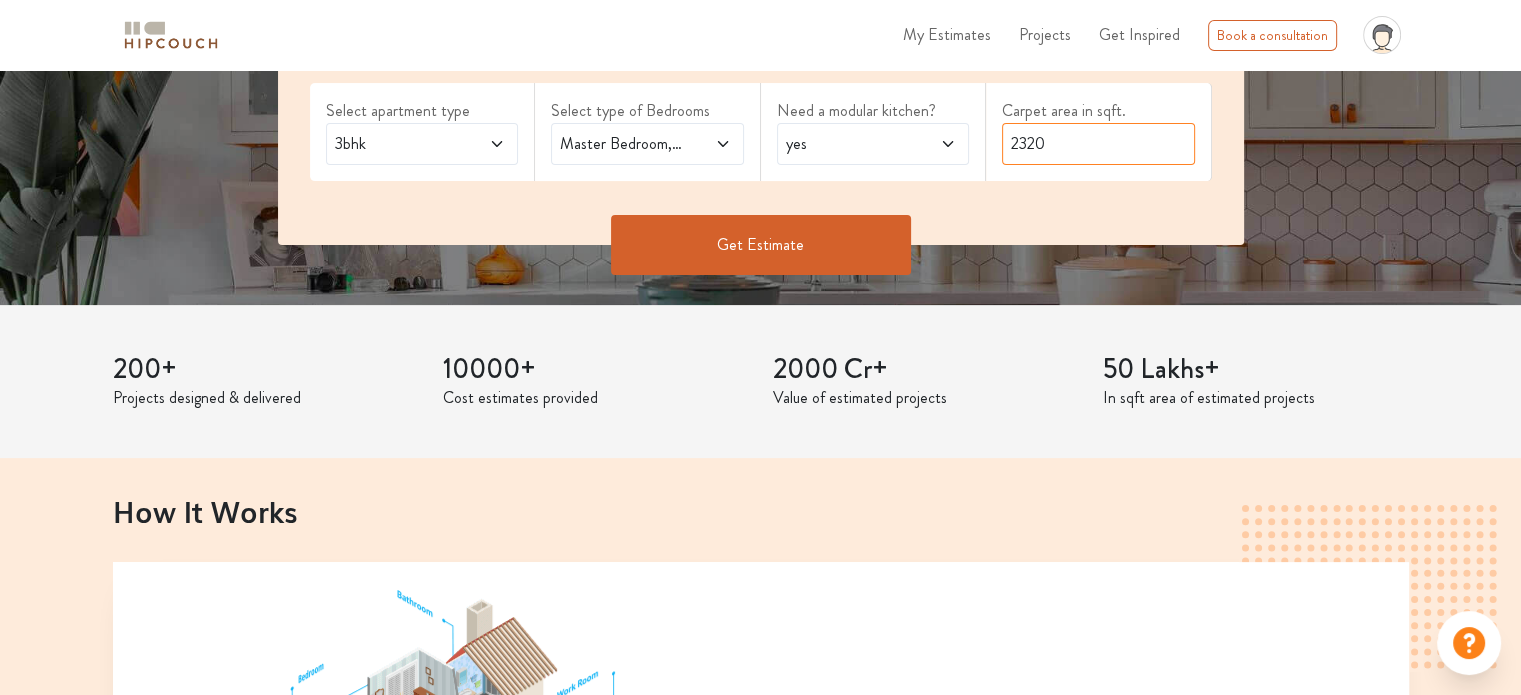 type on "2320" 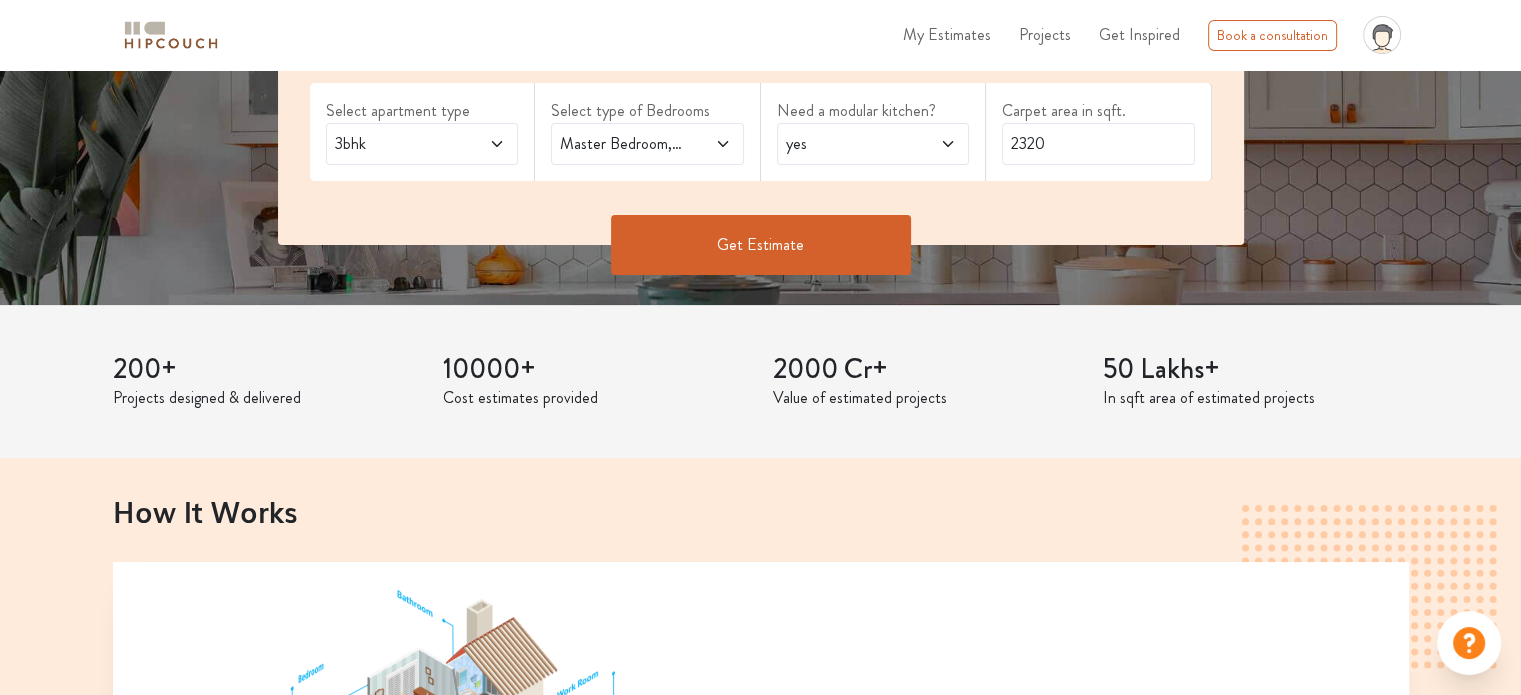click on "Get Estimate" at bounding box center [761, 245] 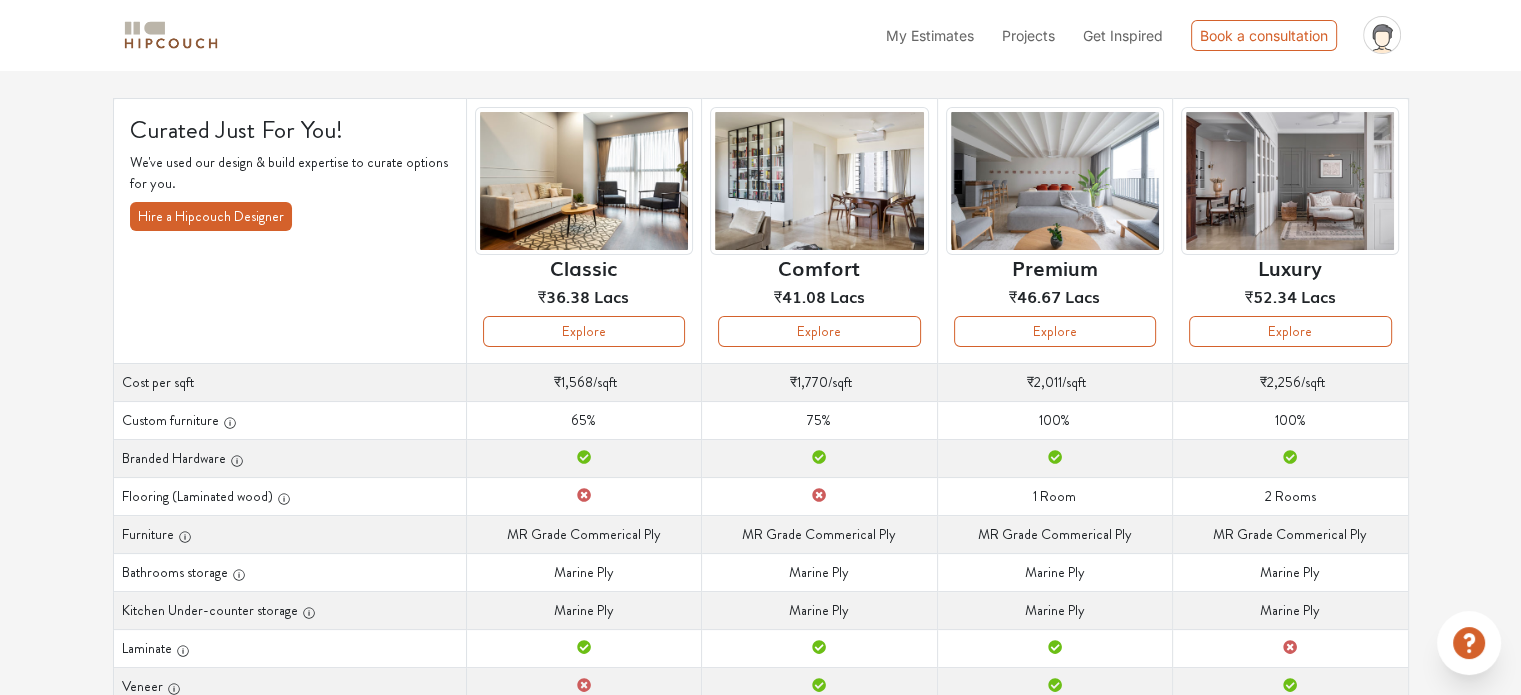 scroll, scrollTop: 100, scrollLeft: 0, axis: vertical 